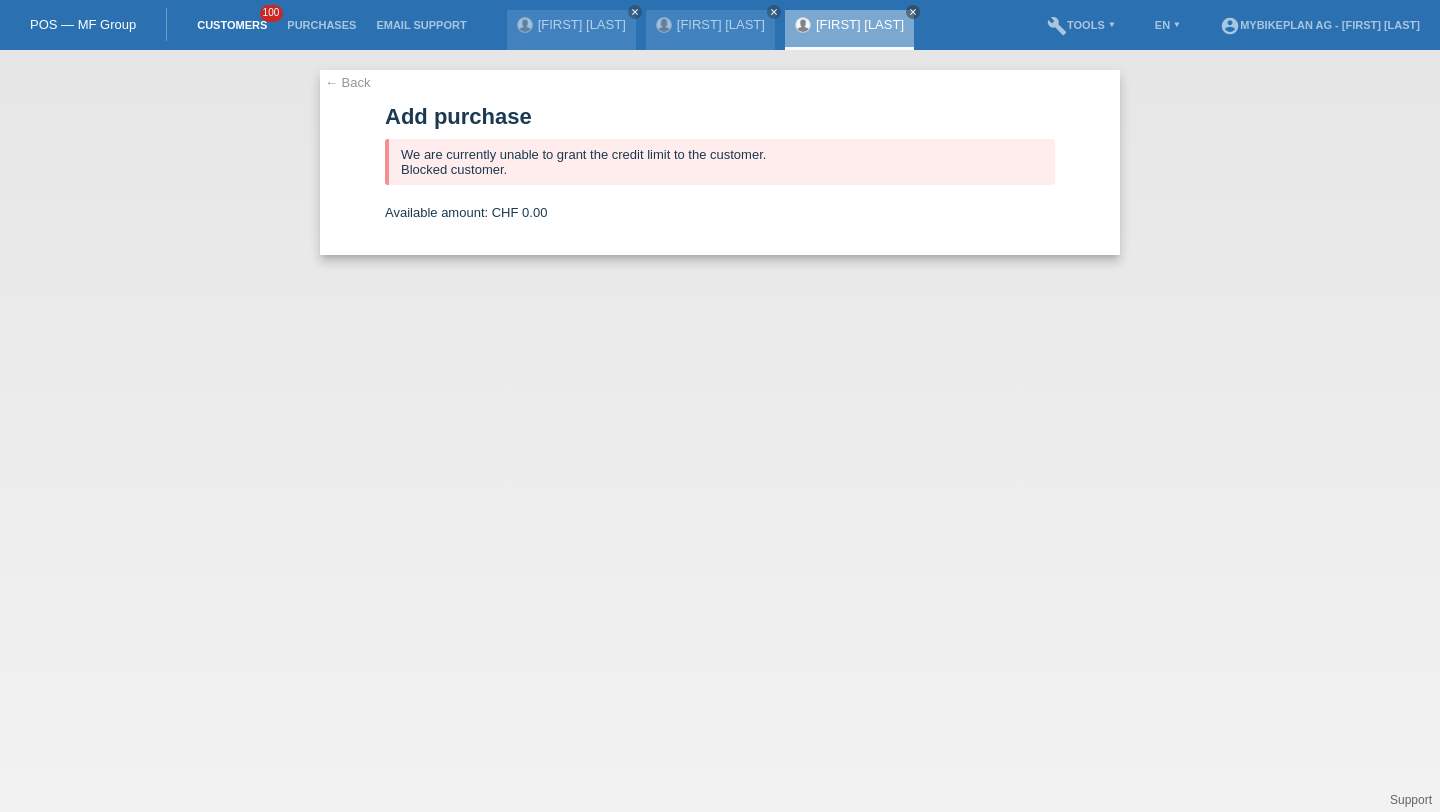 scroll, scrollTop: 0, scrollLeft: 0, axis: both 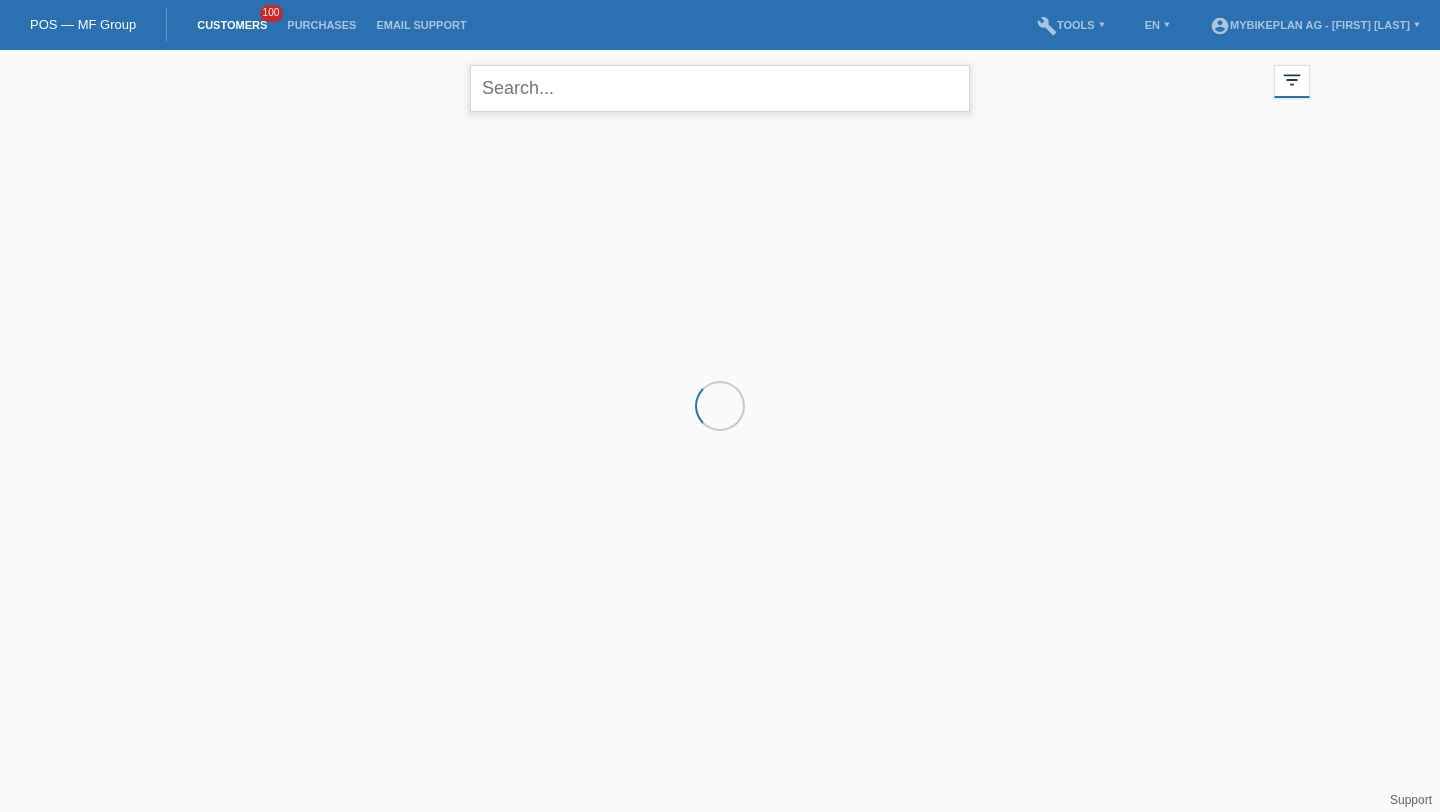 click at bounding box center (720, 88) 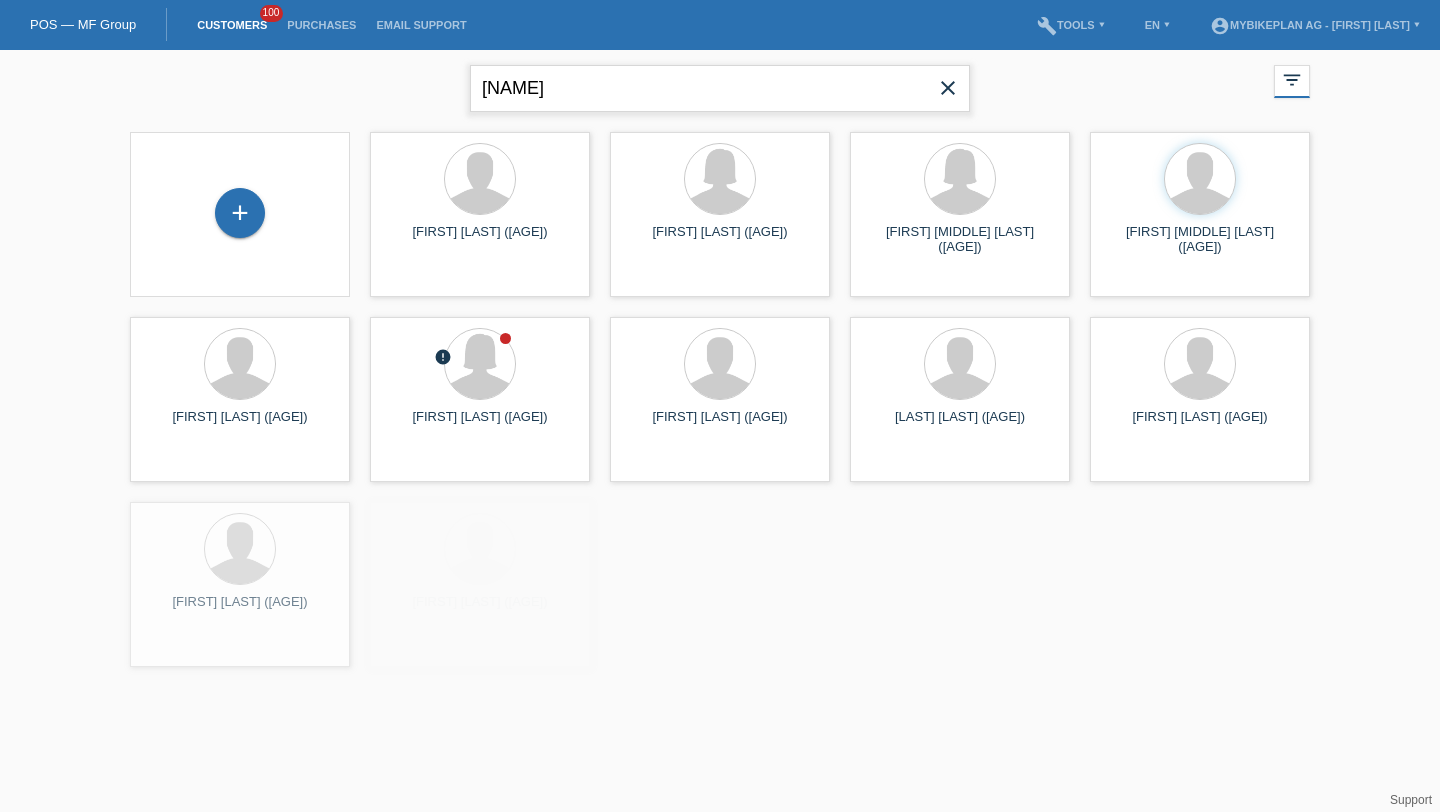 type on "[NAME]" 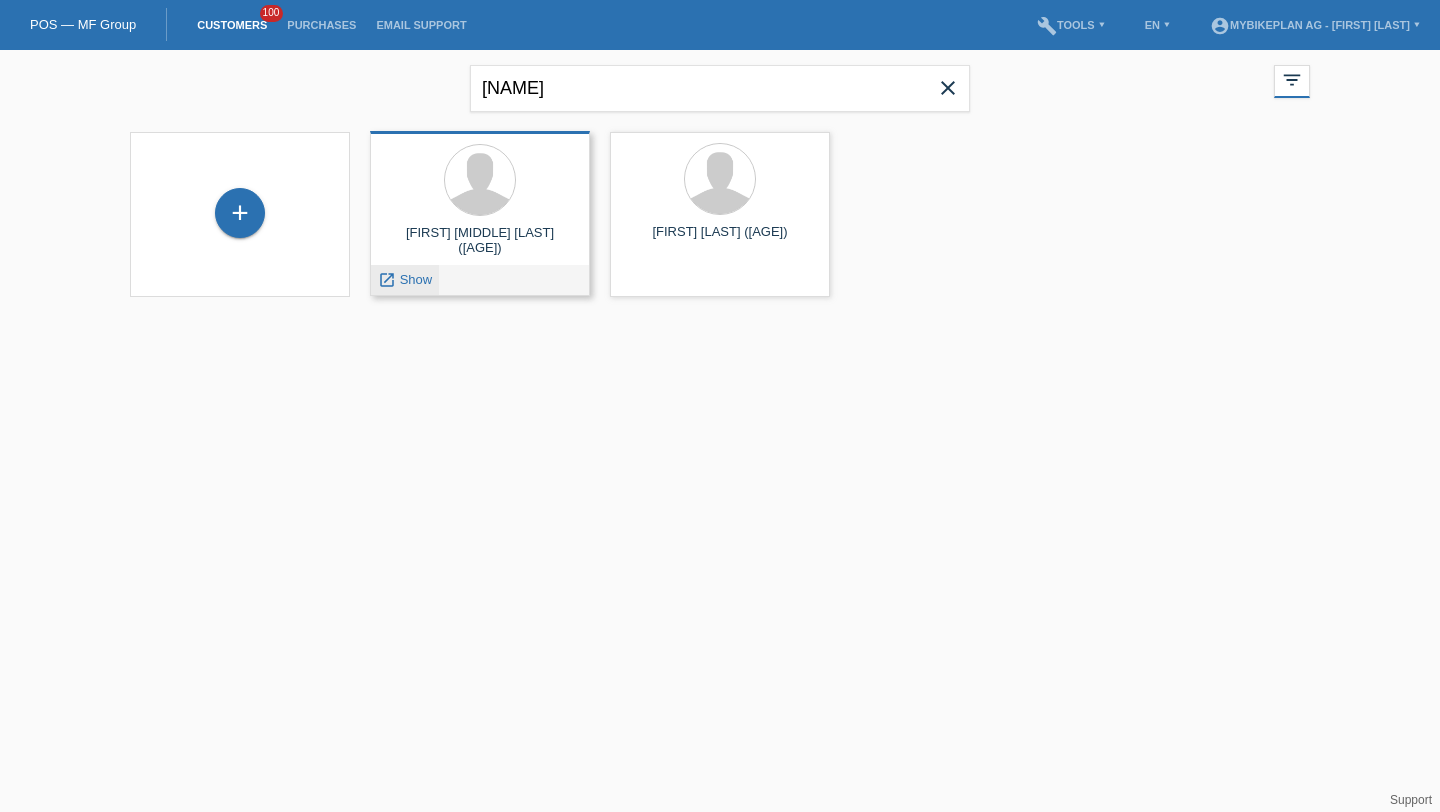 click on "Show" at bounding box center [416, 279] 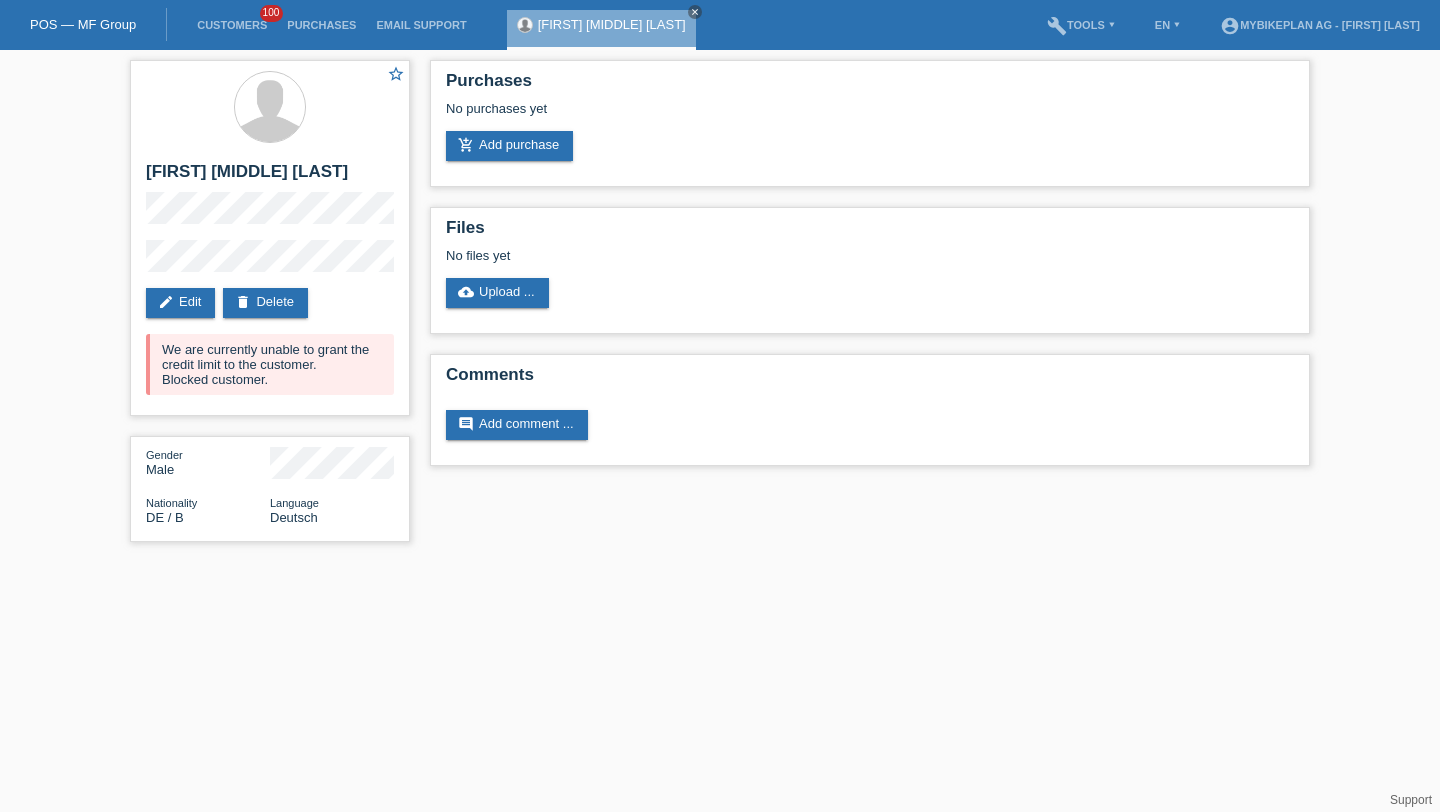scroll, scrollTop: 0, scrollLeft: 0, axis: both 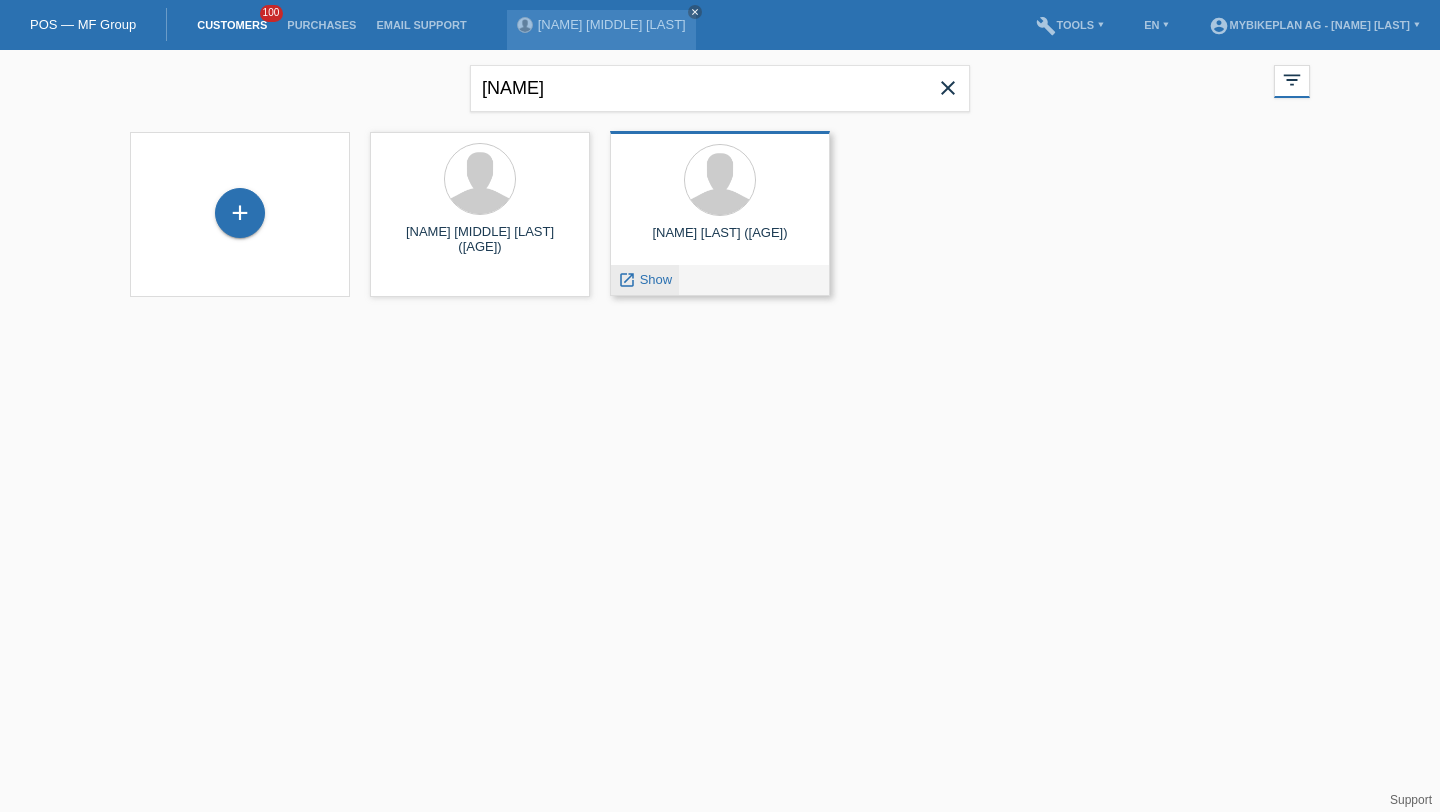 click on "Show" at bounding box center [416, 310] 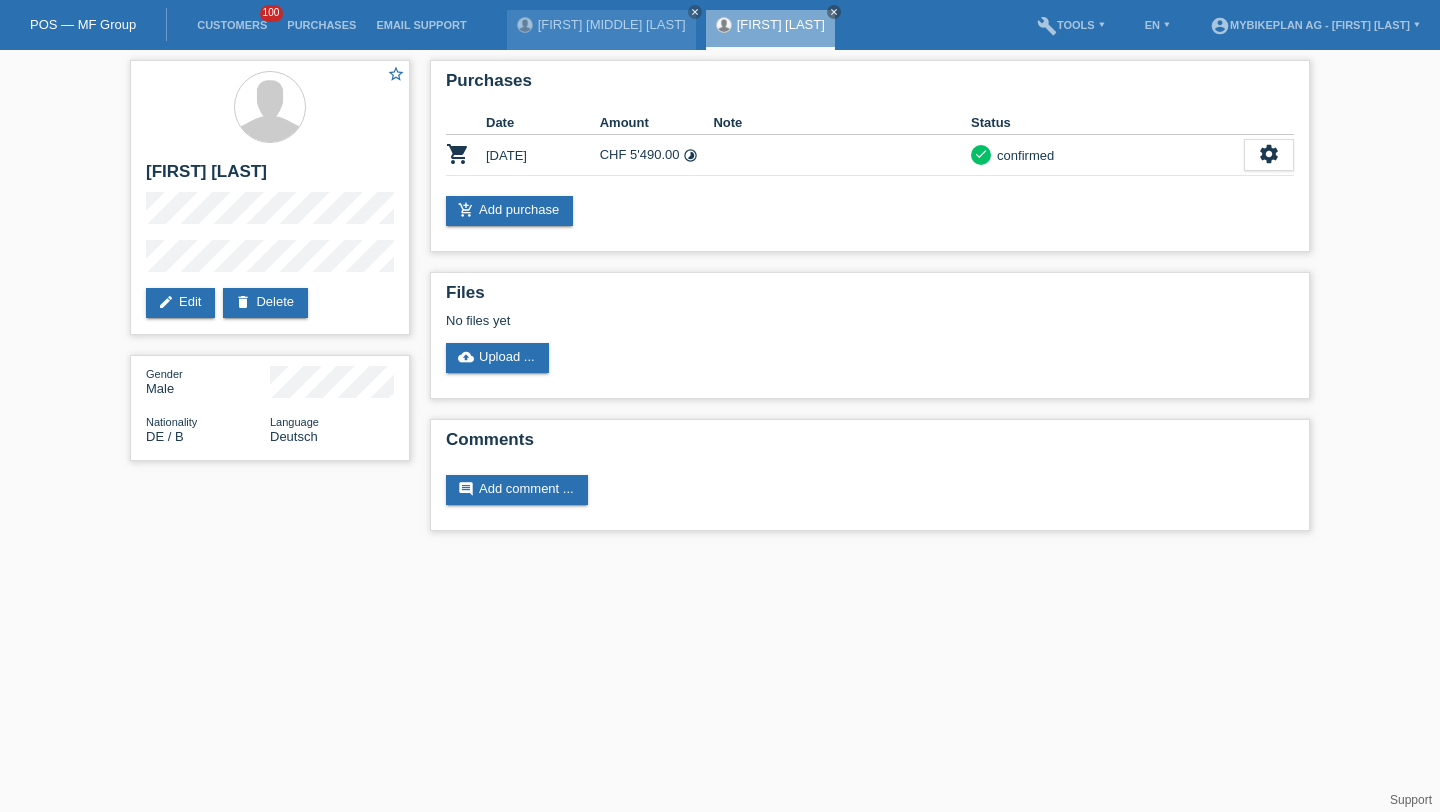 scroll, scrollTop: 0, scrollLeft: 0, axis: both 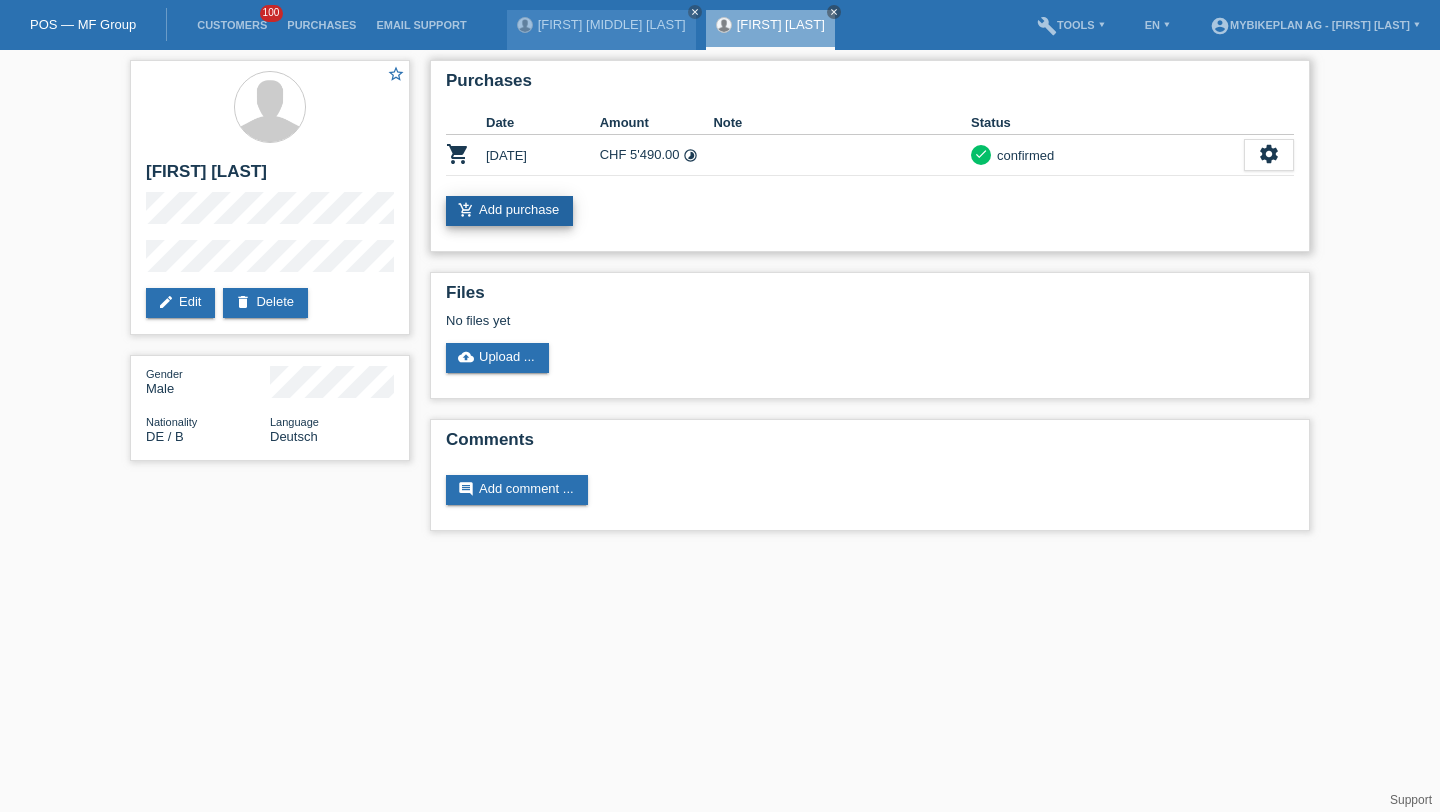 click on "add_shopping_cart  Add purchase" at bounding box center (509, 211) 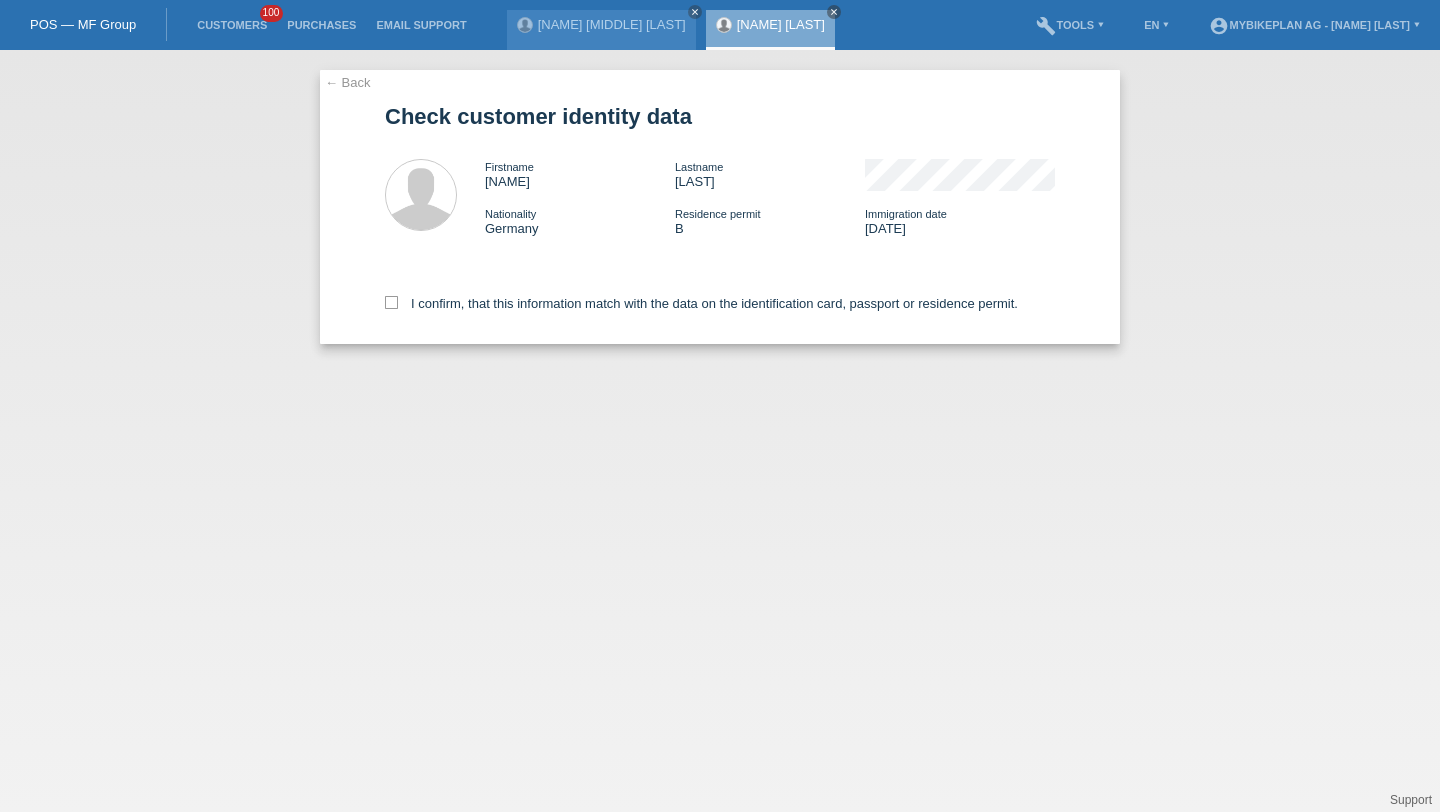 scroll, scrollTop: 0, scrollLeft: 0, axis: both 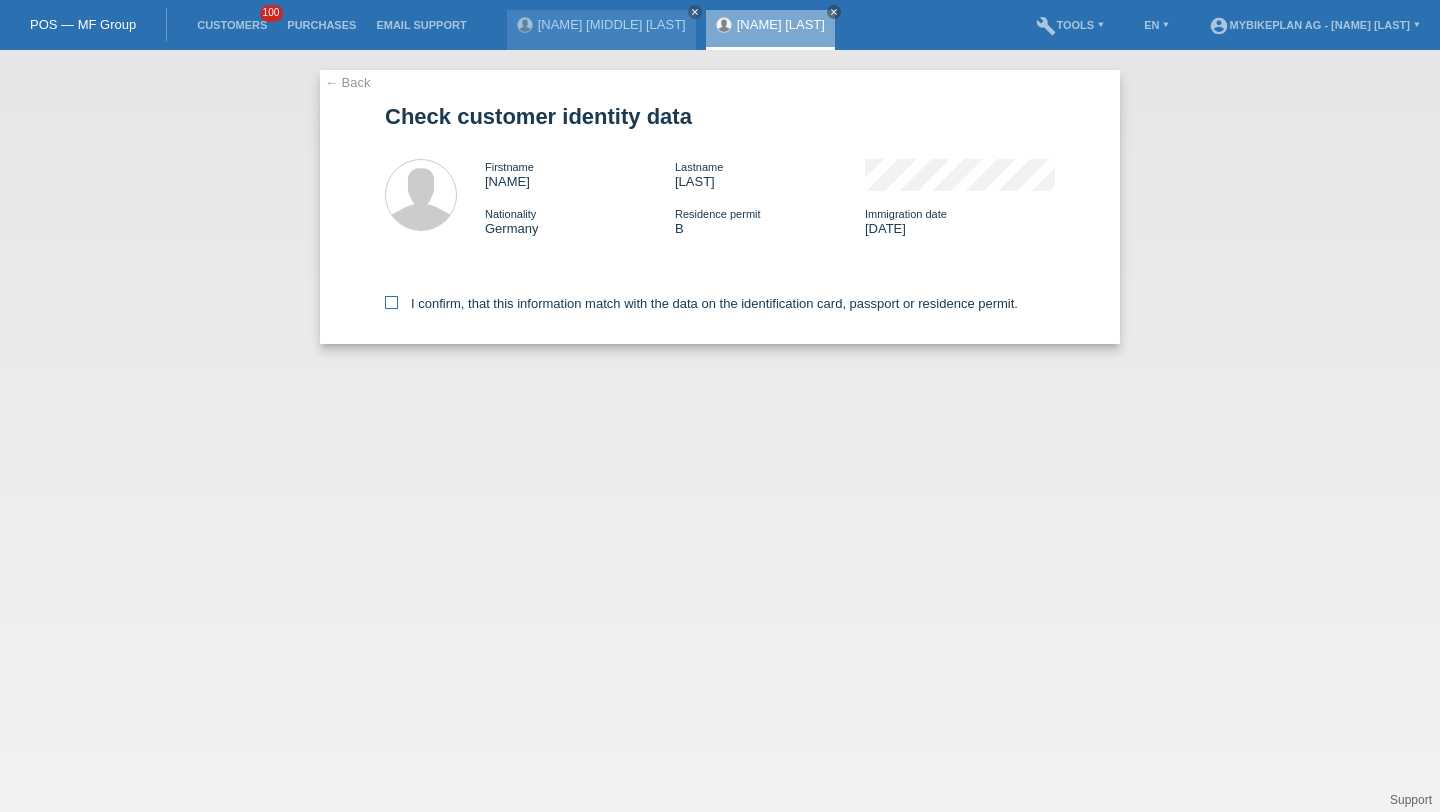 click on "I confirm, that this information match with the data on the identification card, passport or residence permit." at bounding box center (701, 303) 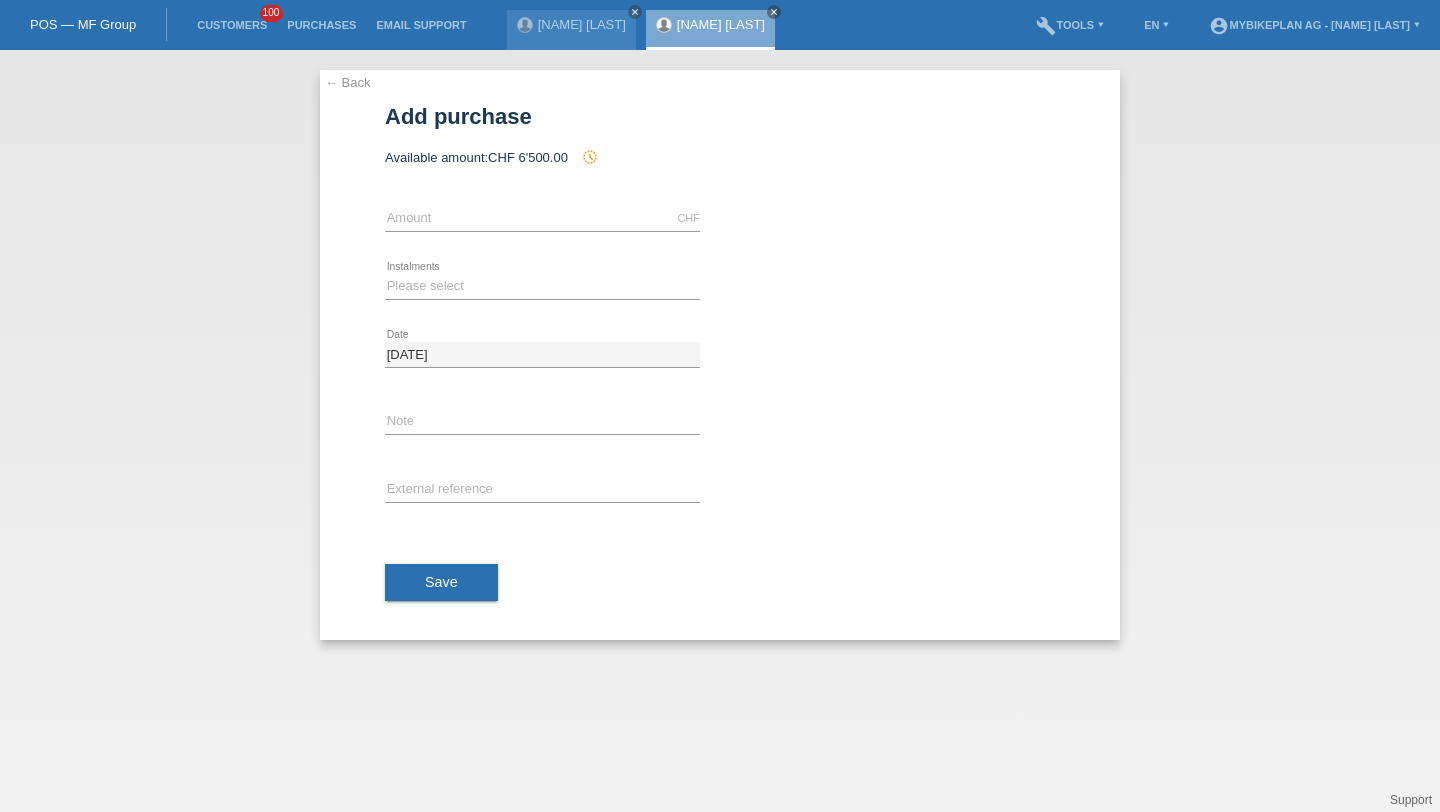 scroll, scrollTop: 0, scrollLeft: 0, axis: both 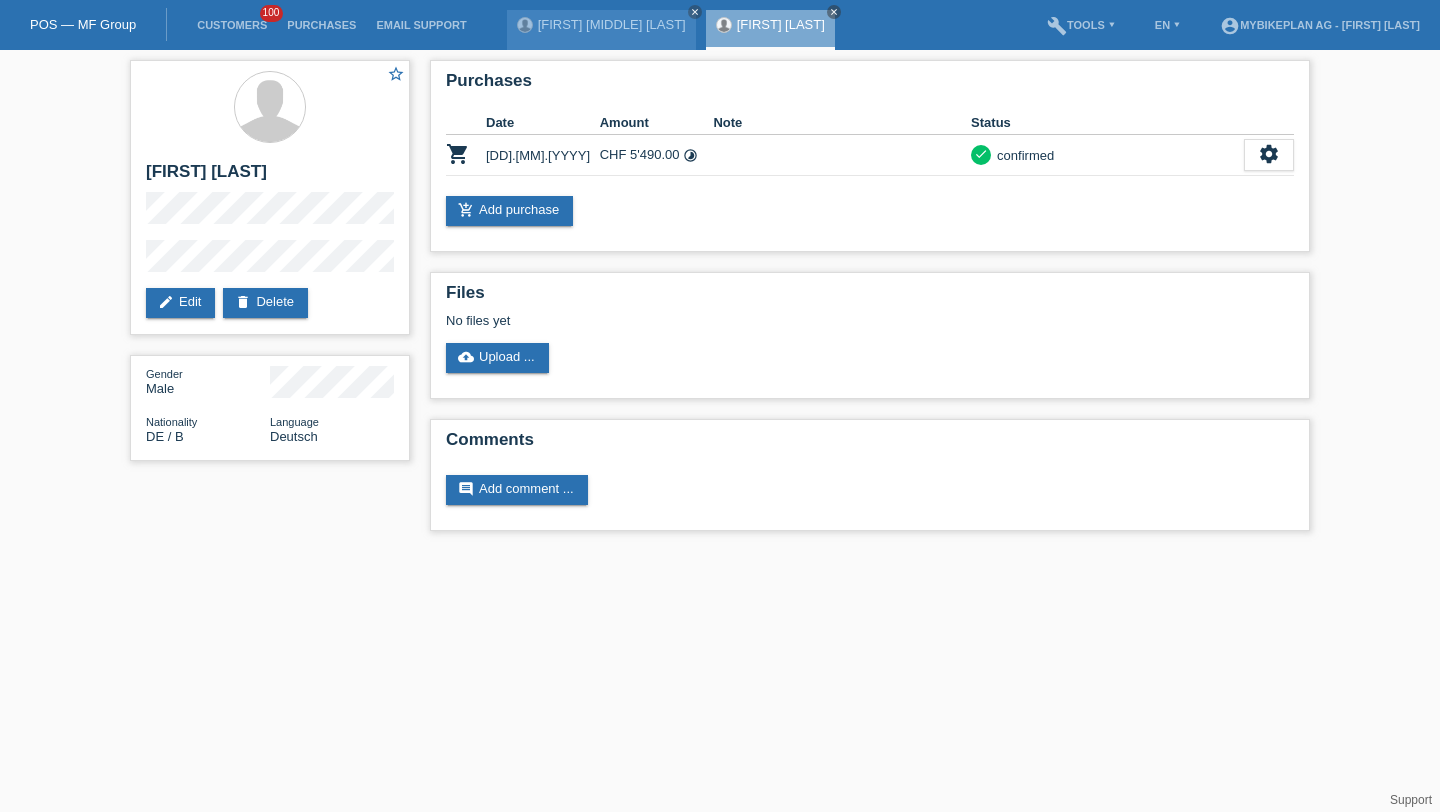 click on "Customers
100" at bounding box center [232, 25] 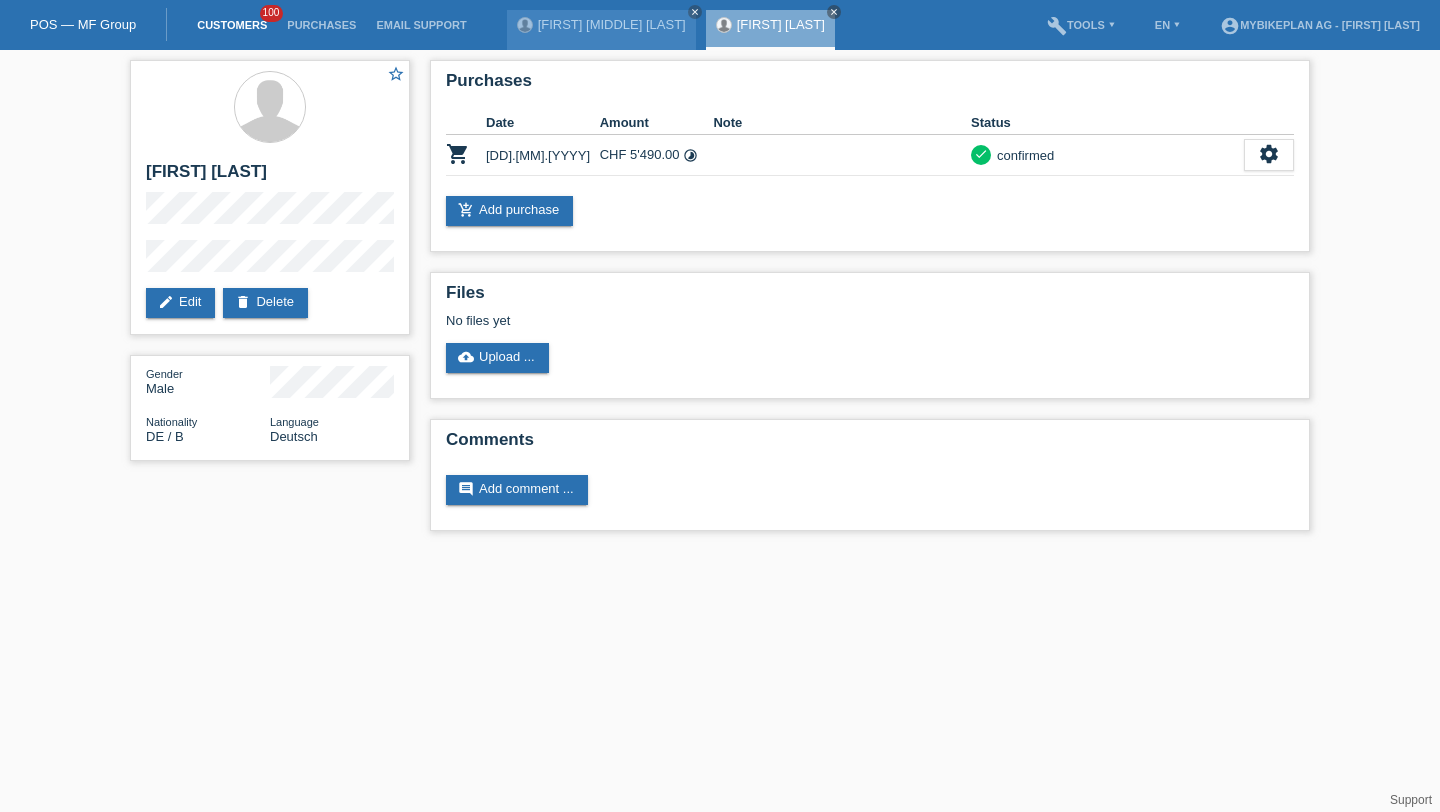 click on "Customers" at bounding box center (232, 25) 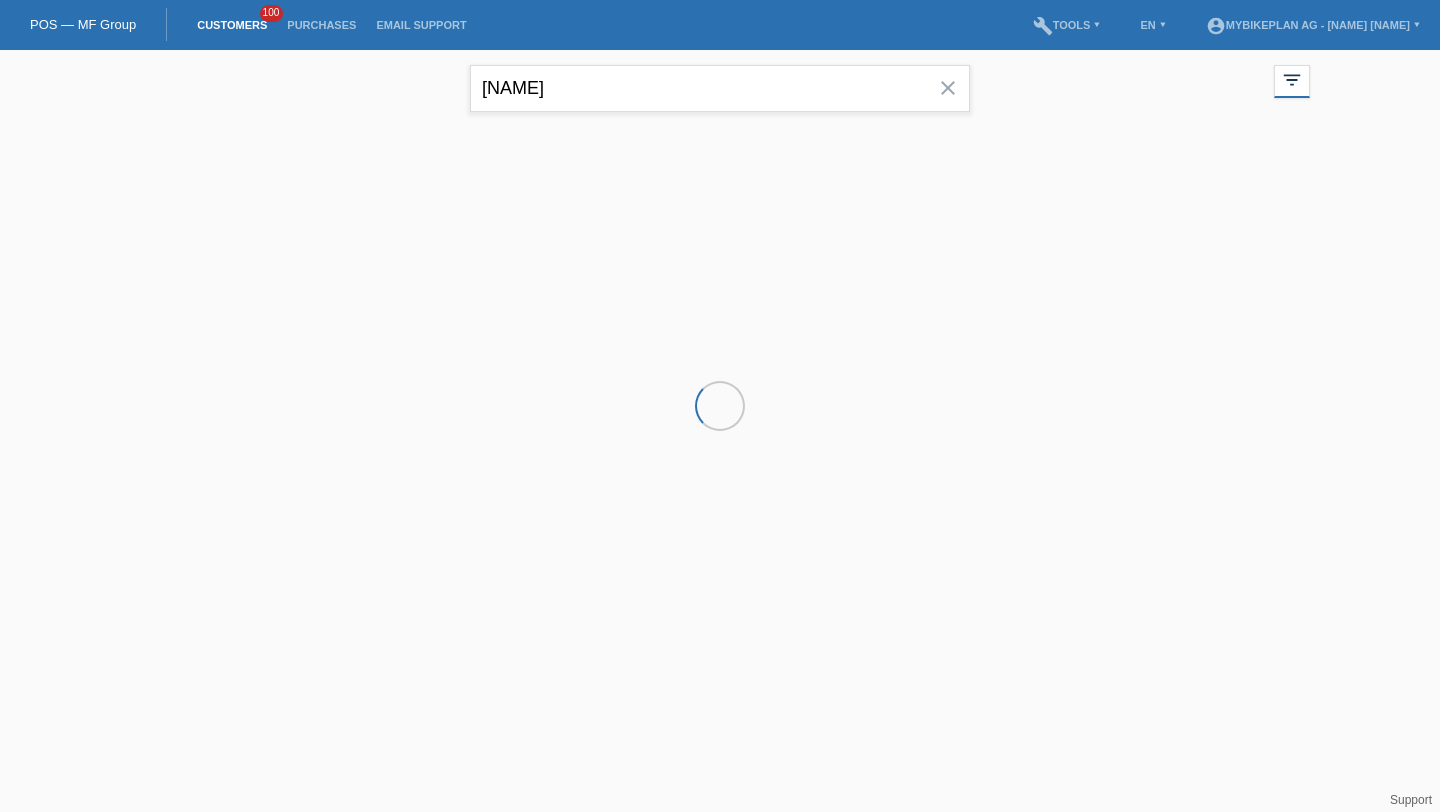 scroll, scrollTop: 0, scrollLeft: 0, axis: both 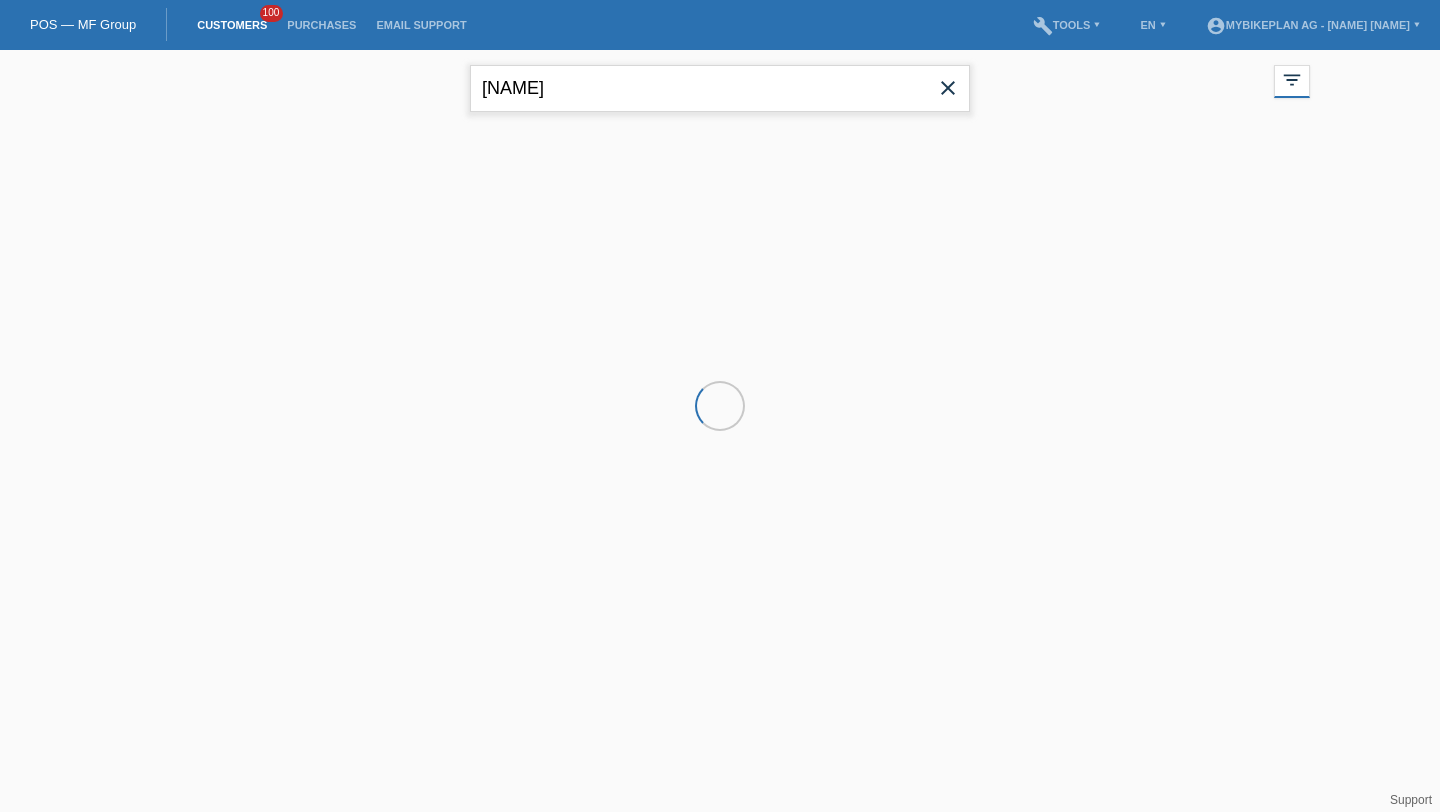 click on "[NAME]" at bounding box center (720, 88) 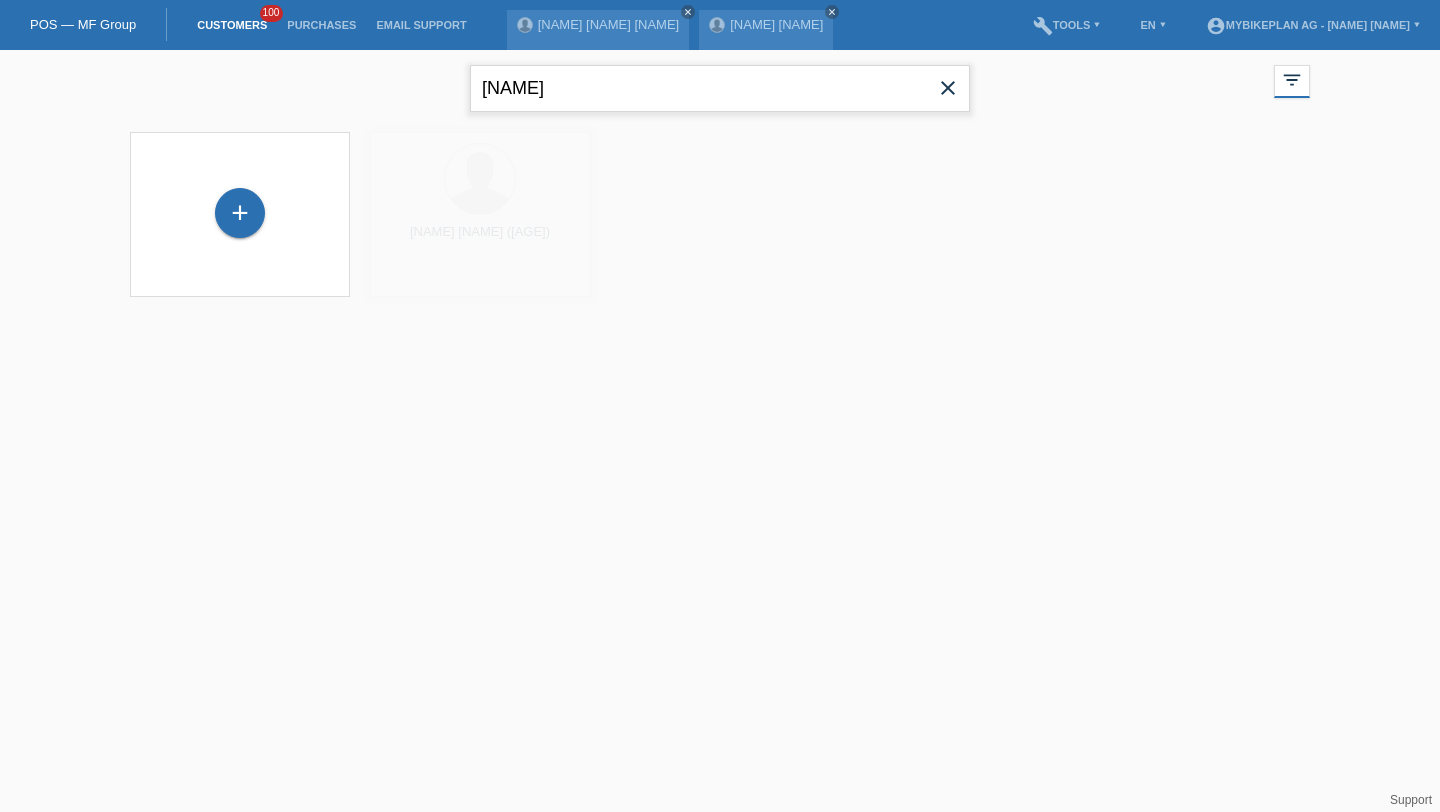 click on "[NAME]" at bounding box center (720, 88) 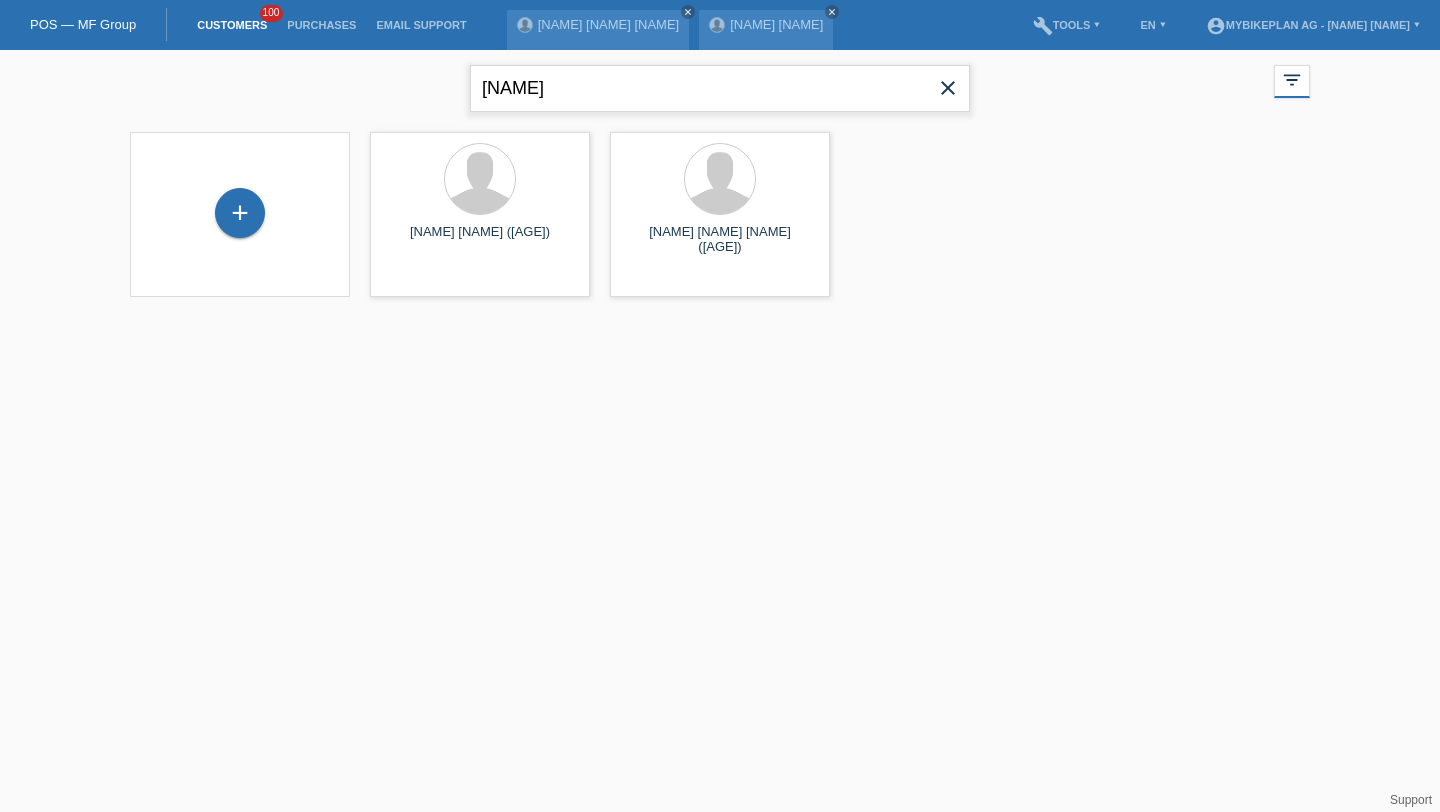 type on "[NAME]" 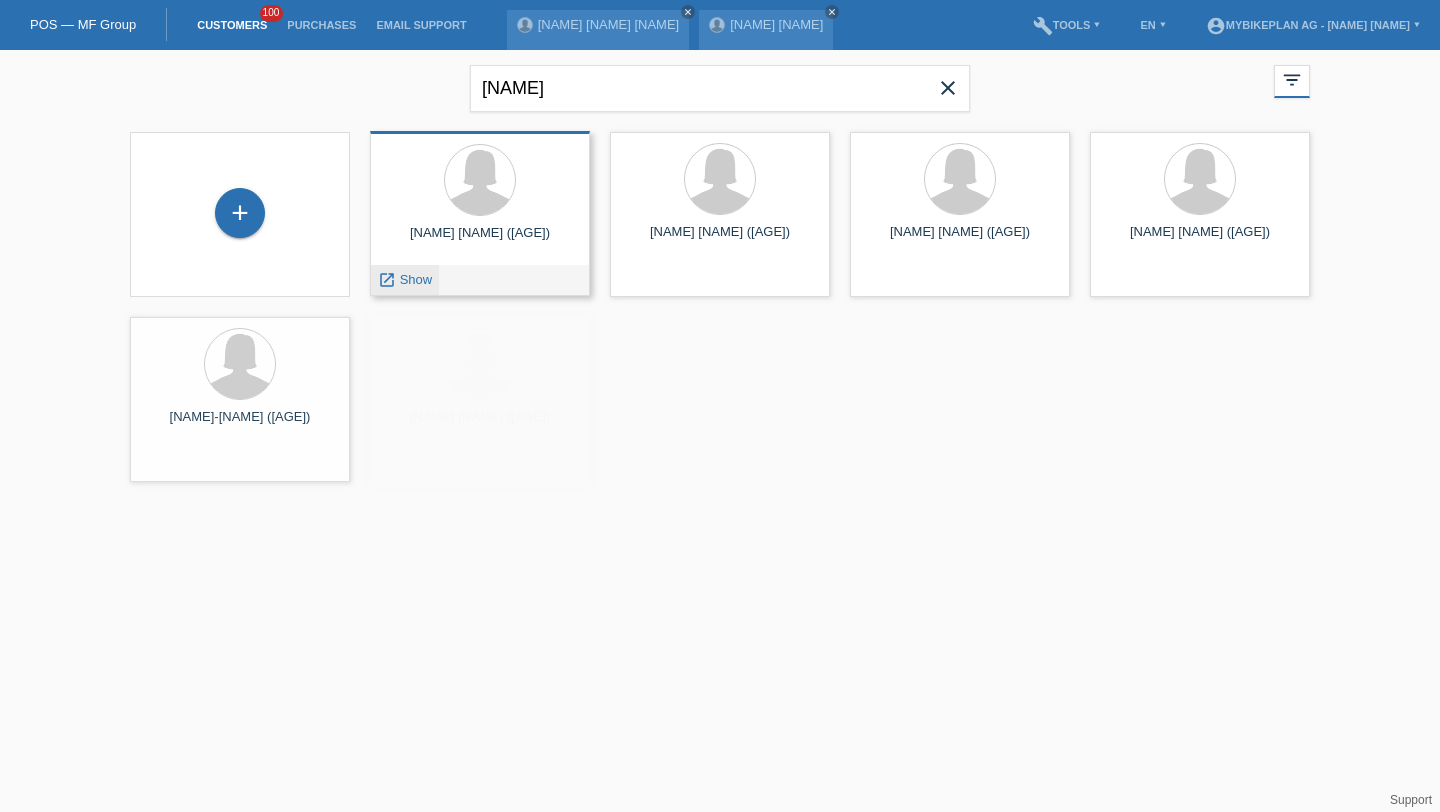 click on "Show" at bounding box center (416, 279) 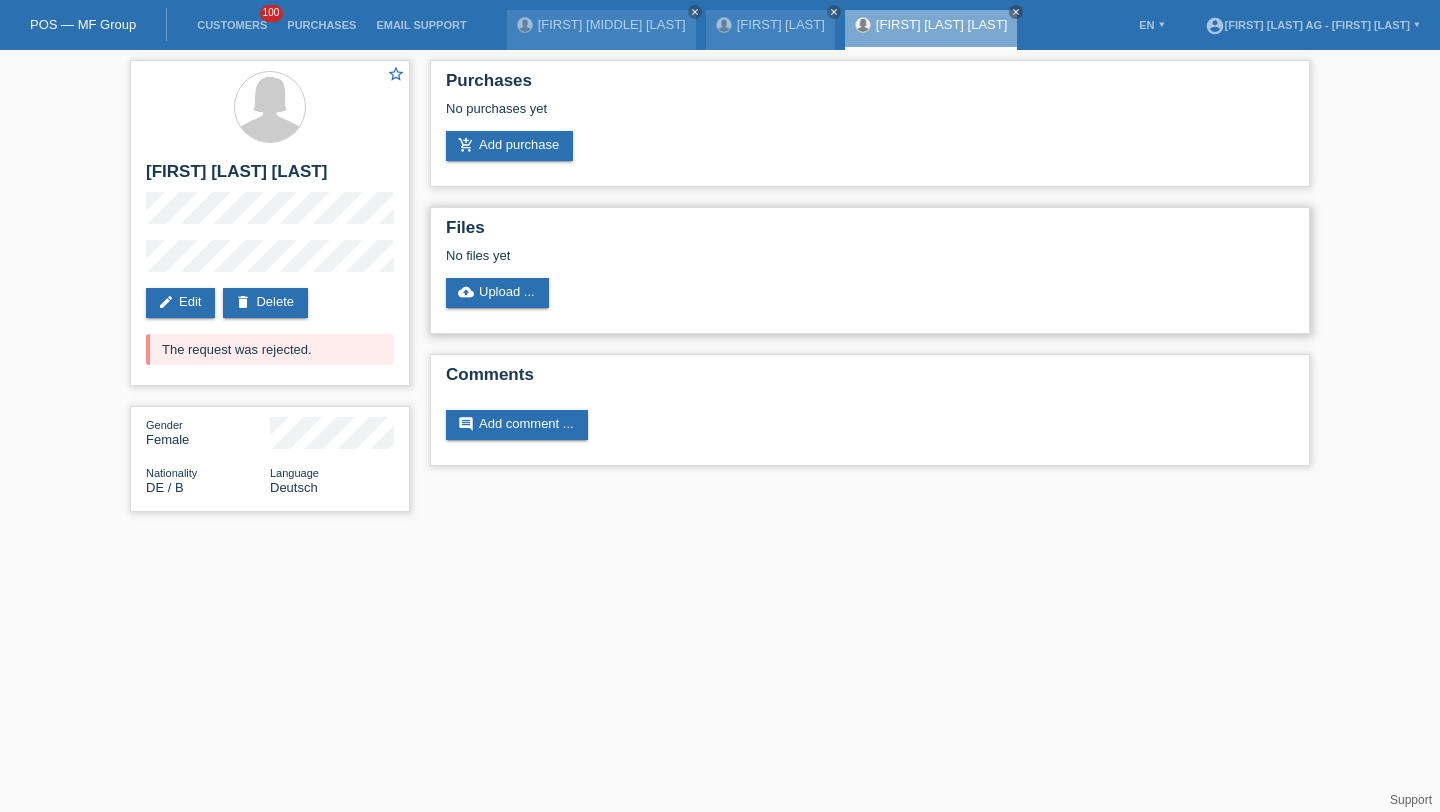 scroll, scrollTop: 0, scrollLeft: 0, axis: both 